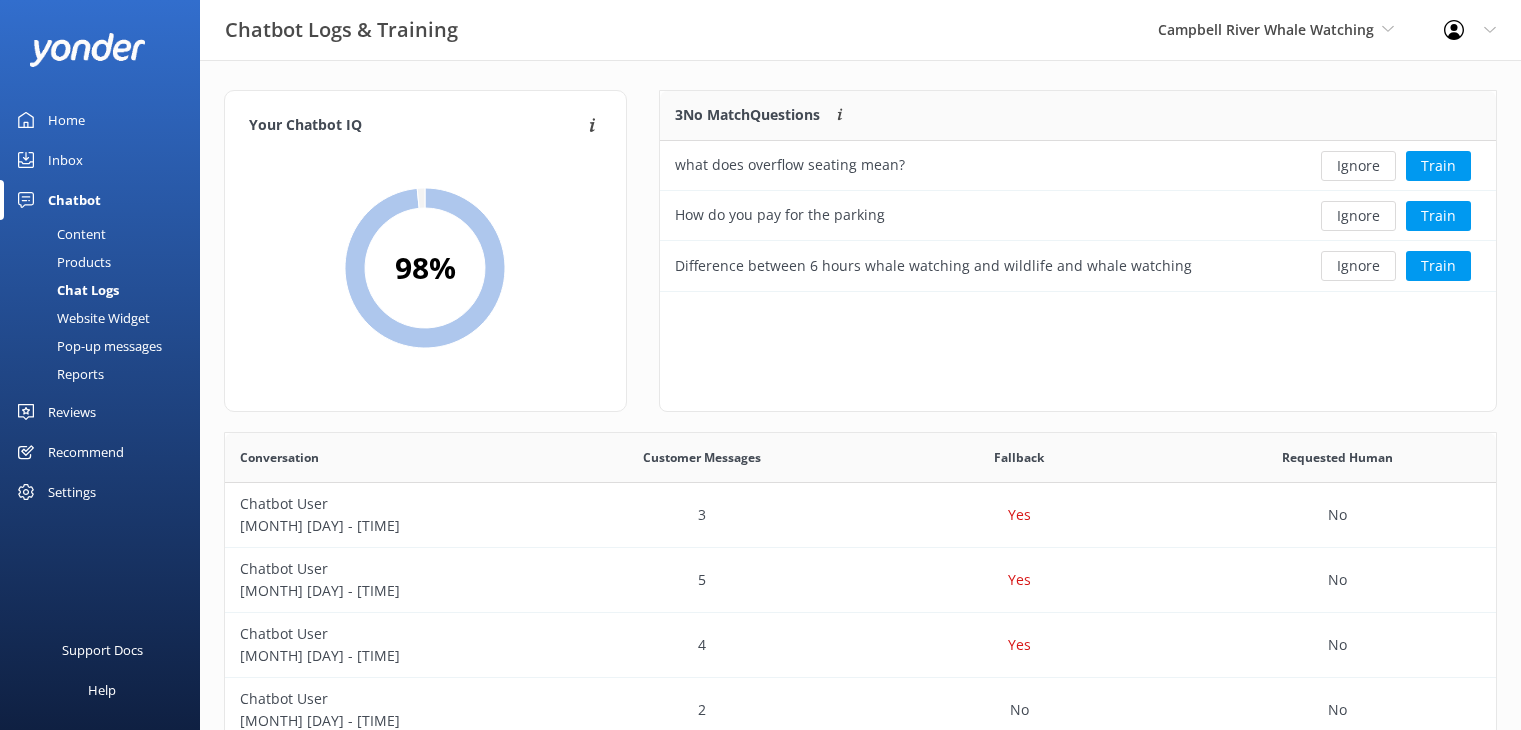 scroll, scrollTop: 0, scrollLeft: 0, axis: both 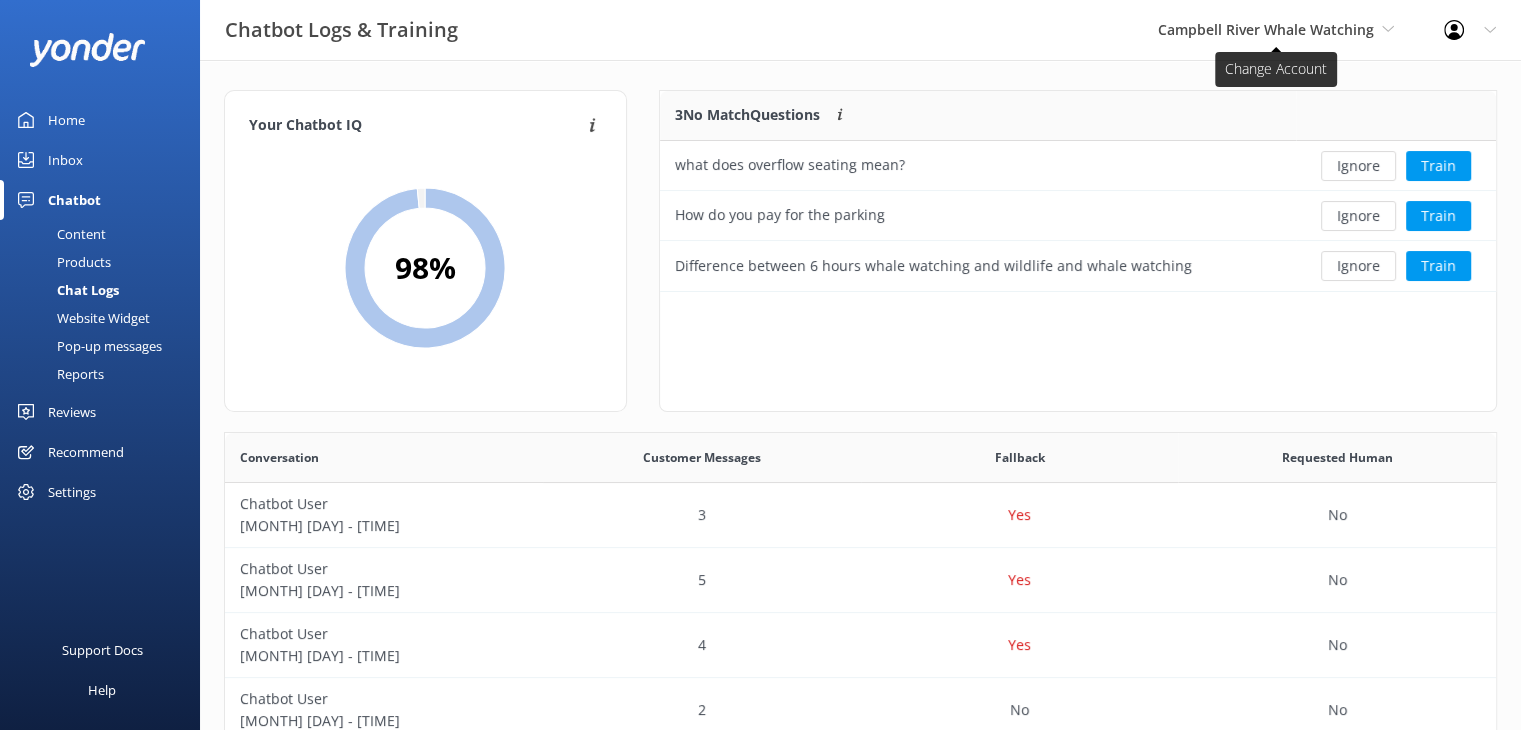 click on "Campbell River Whale Watching" at bounding box center (1266, 29) 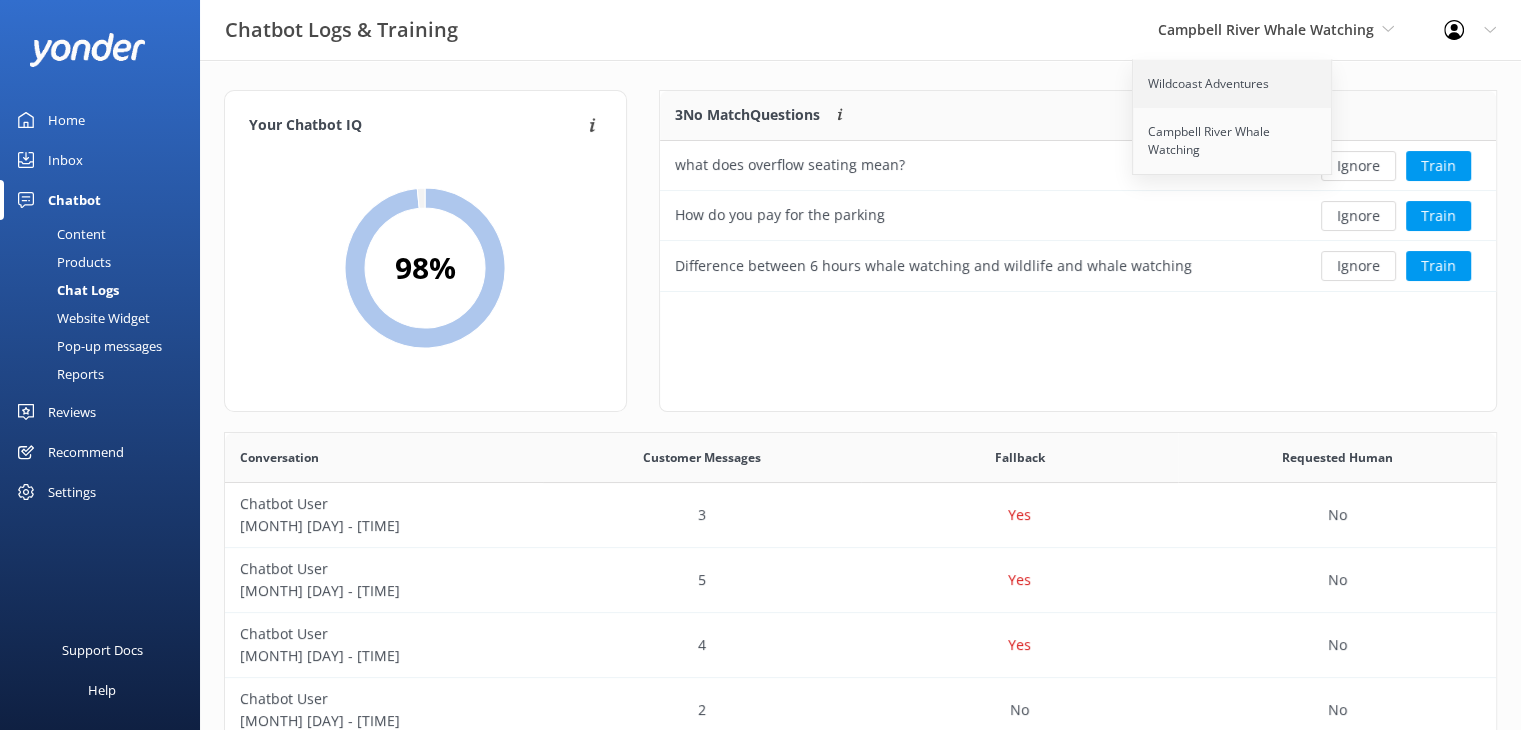 click on "Wildcoast Adventures" at bounding box center (1233, 84) 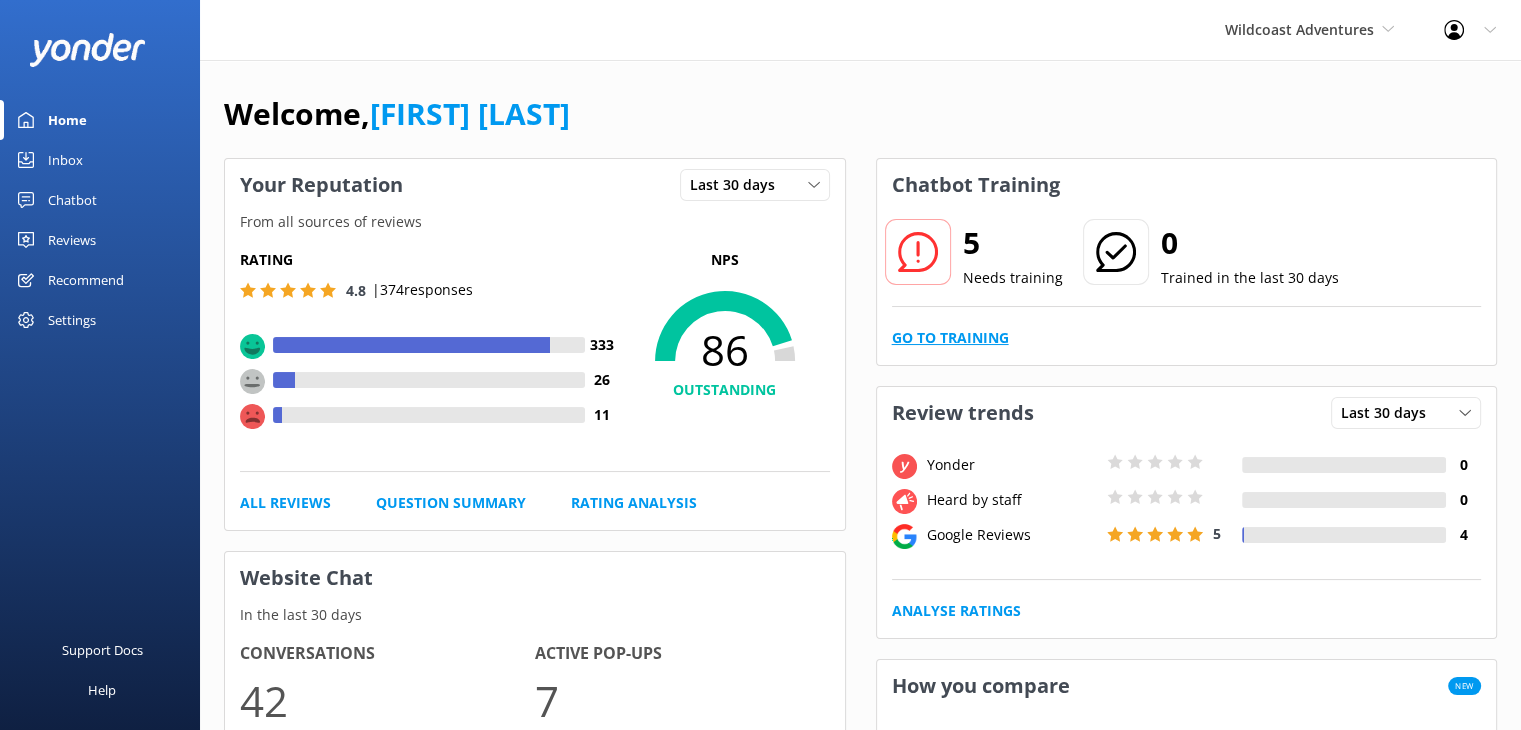 click on "Go to Training" at bounding box center [950, 338] 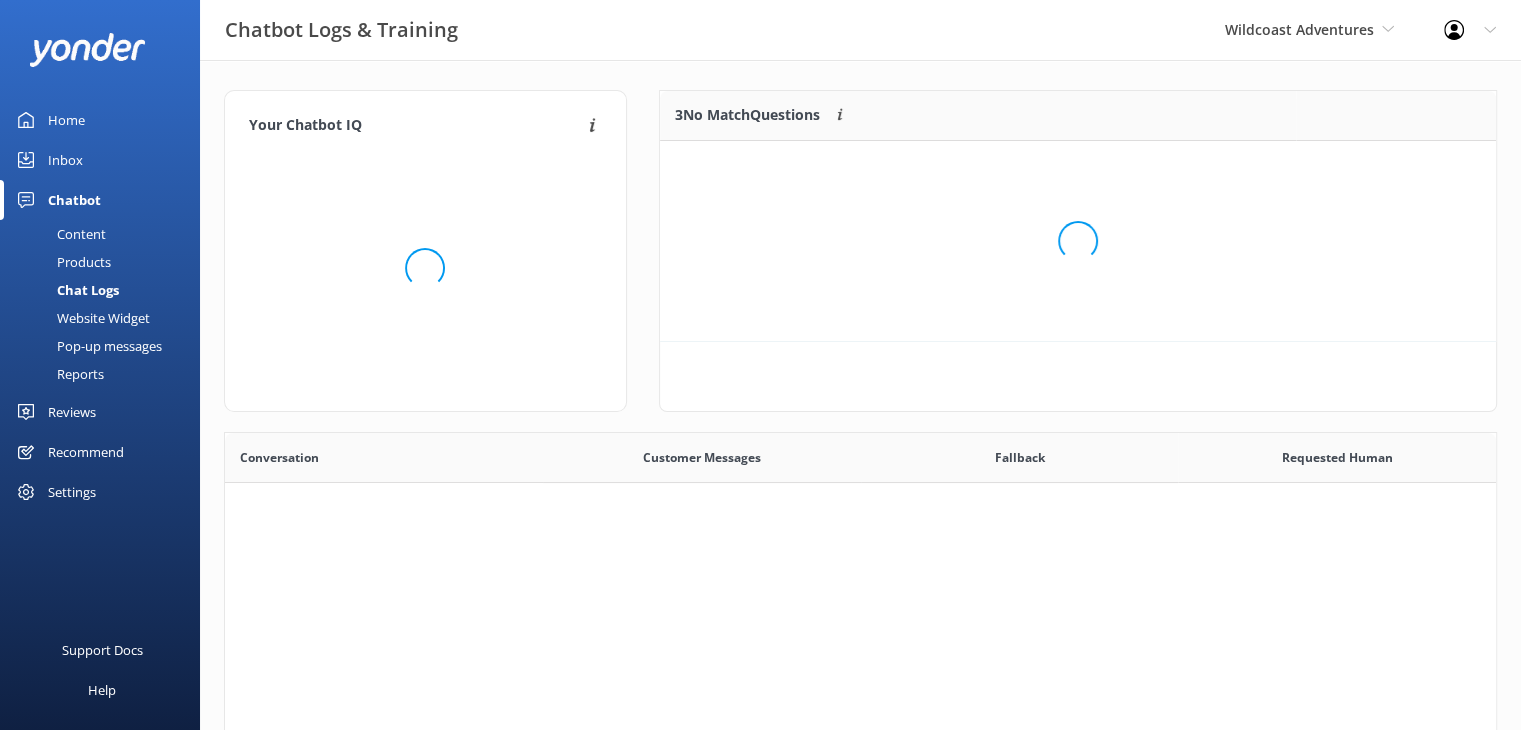 scroll, scrollTop: 16, scrollLeft: 16, axis: both 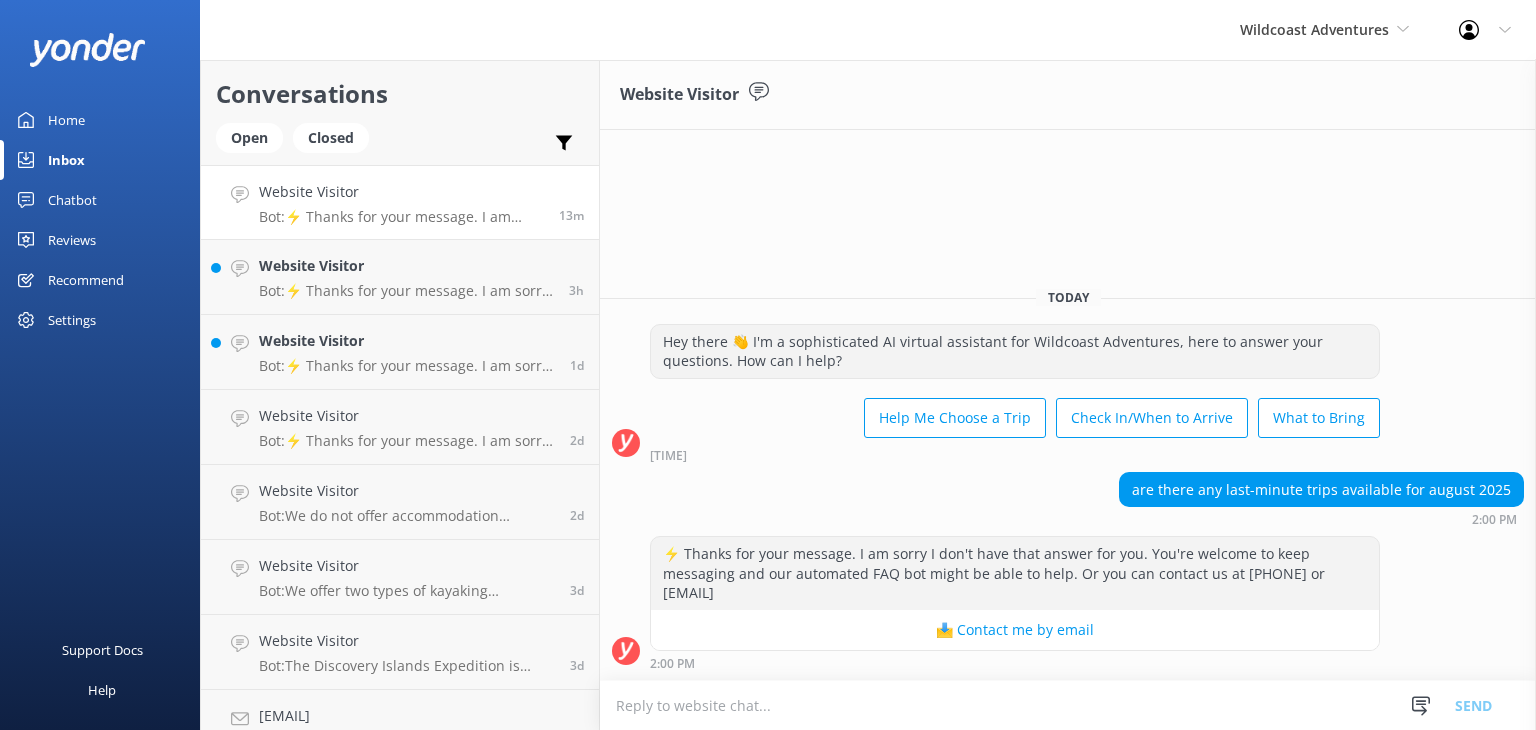 click at bounding box center (1068, 705) 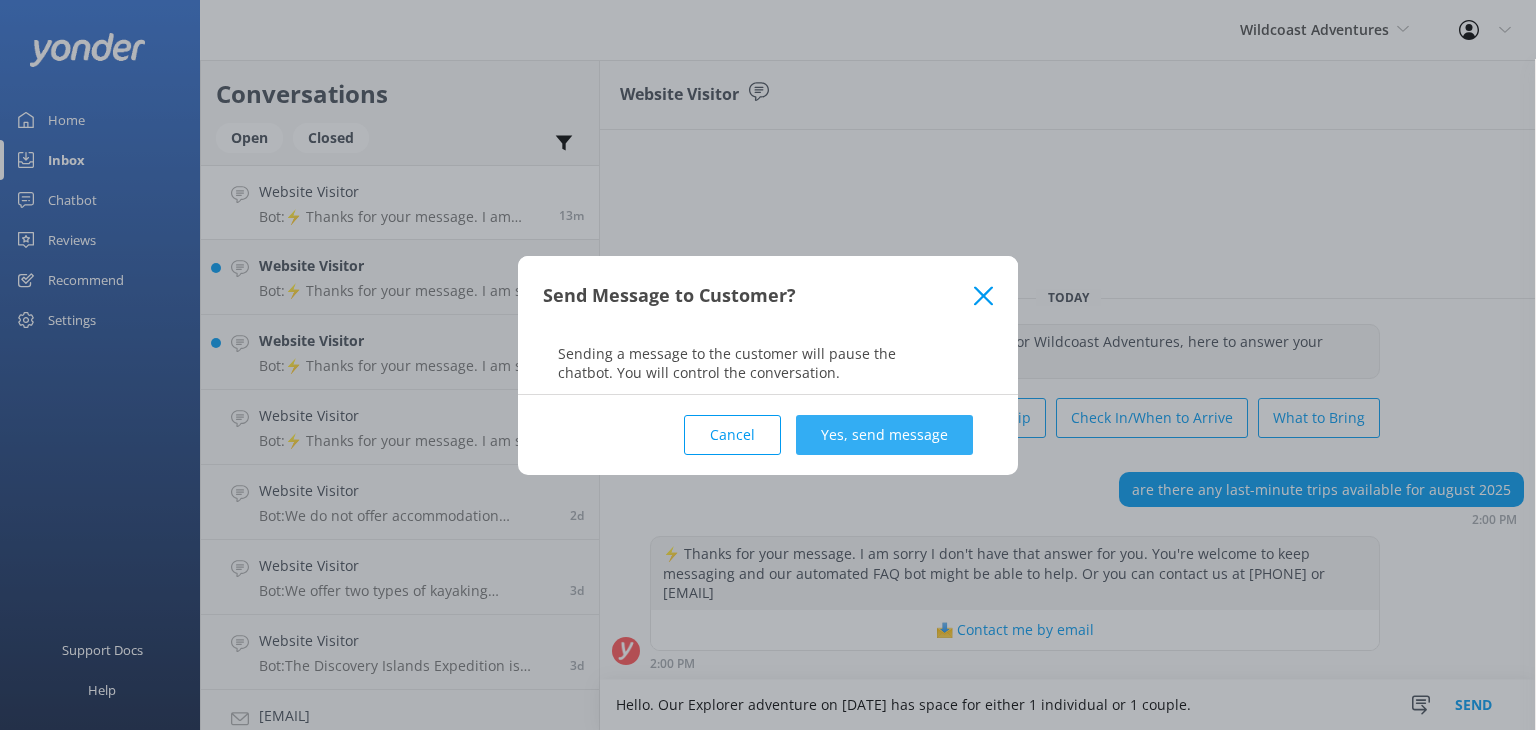type on "Hello. Our Explorer adventure on [DATE] has space for either 1 individual or 1 couple." 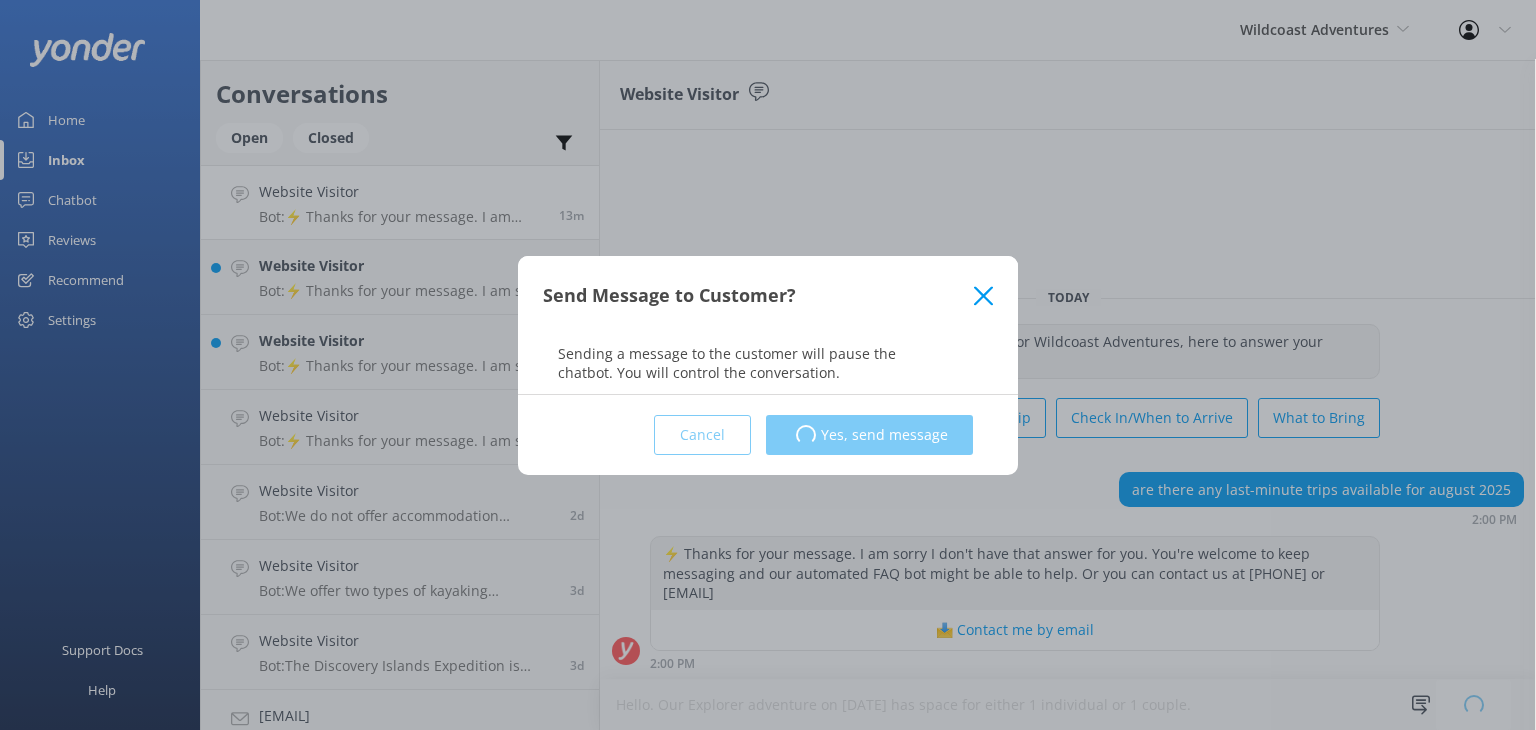 type 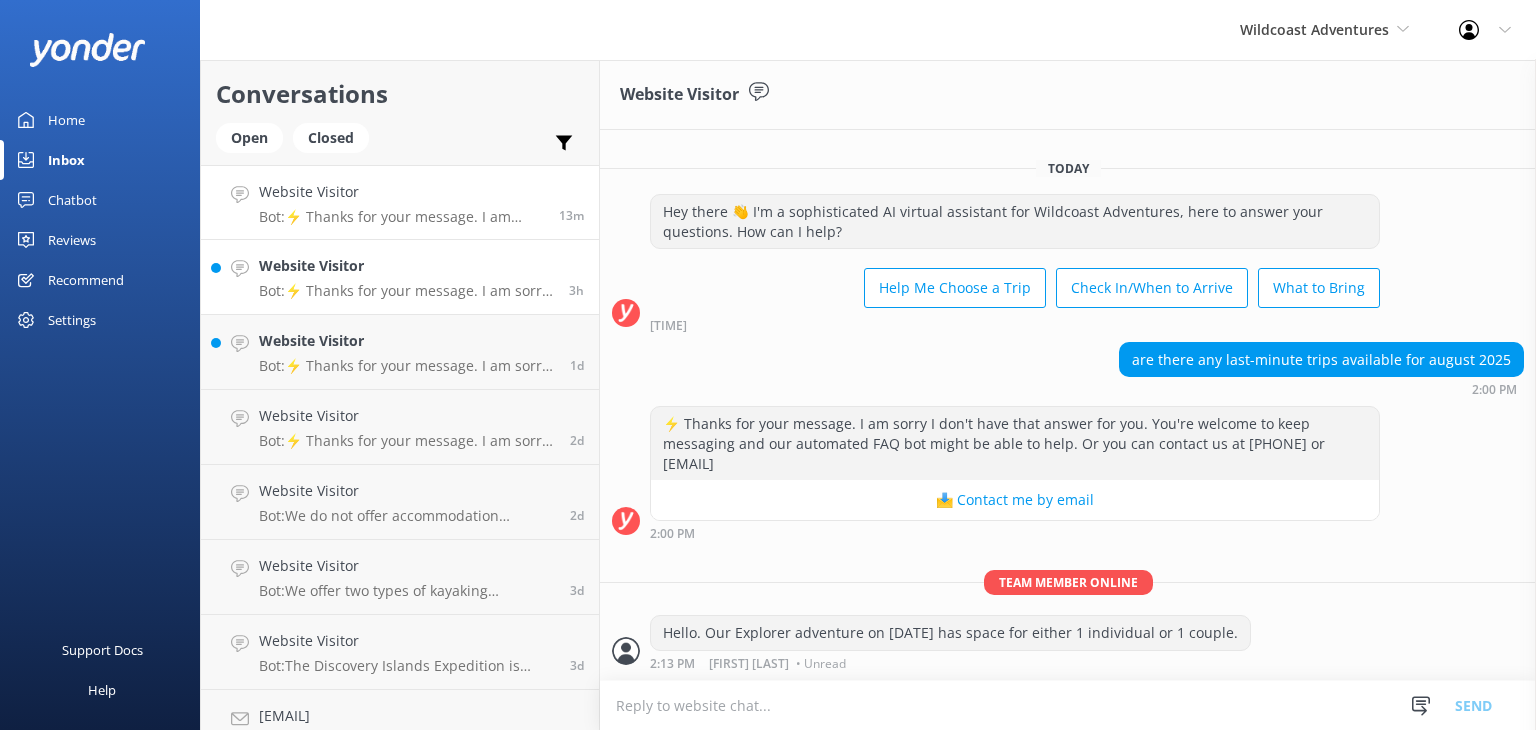 click on "Website Visitor Bot:  ⚡ Thanks for your message. I am sorry I don't have that answer for you.  You're welcome to keep messaging and our automated FAQ bot might be able to help. Or you can contact us at [PHONE] or [EMAIL]" at bounding box center (406, 277) 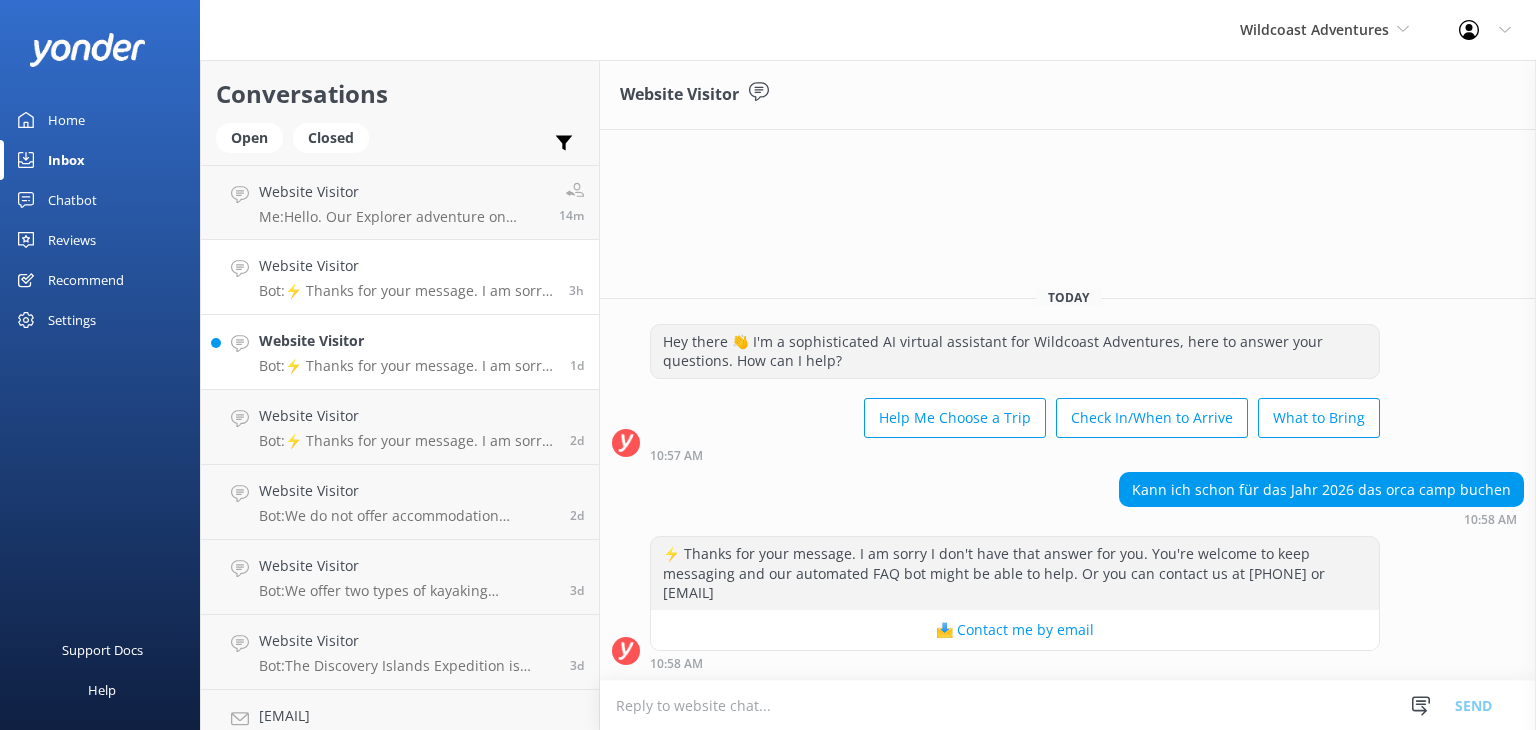 click on "Website Visitor" at bounding box center [407, 341] 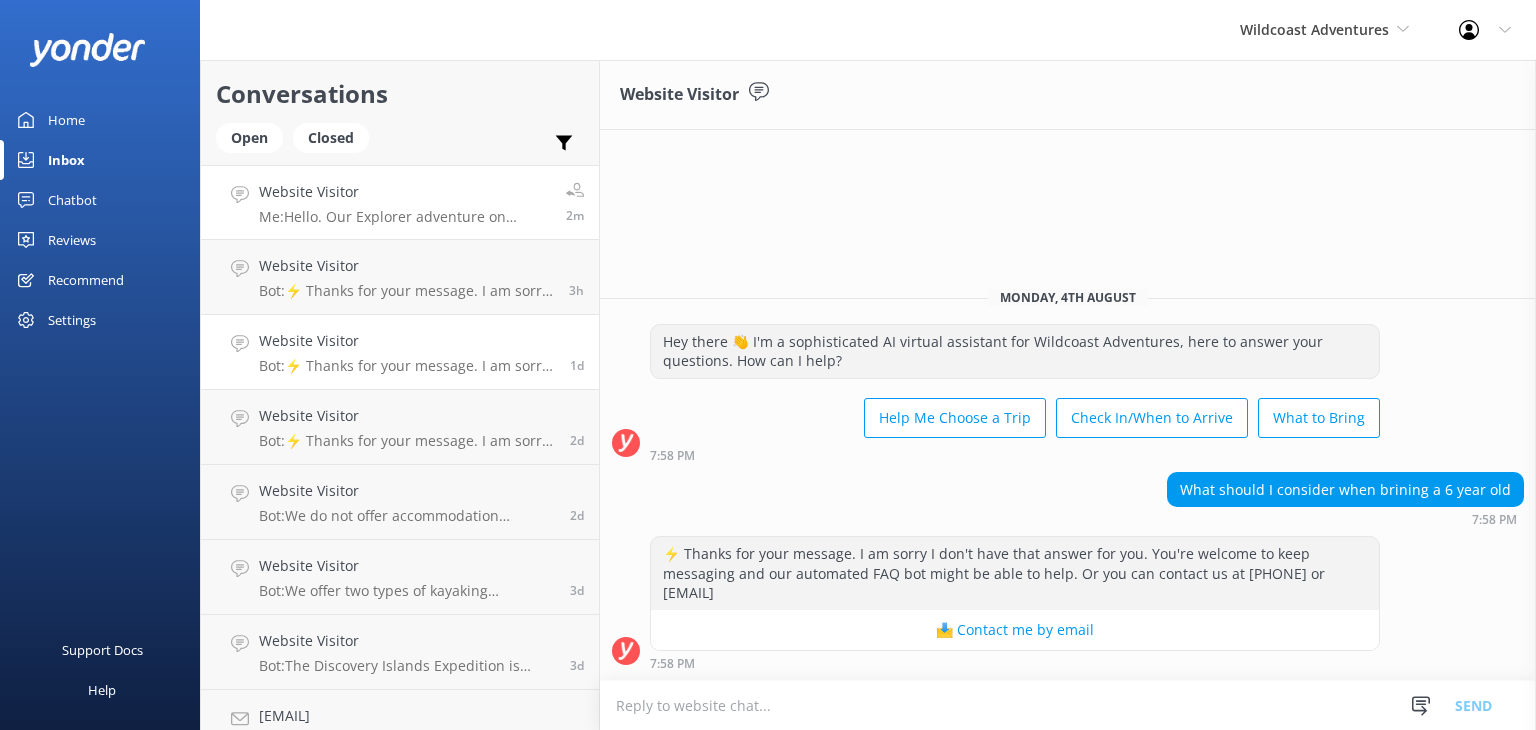 click on "Website Visitor" at bounding box center [405, 192] 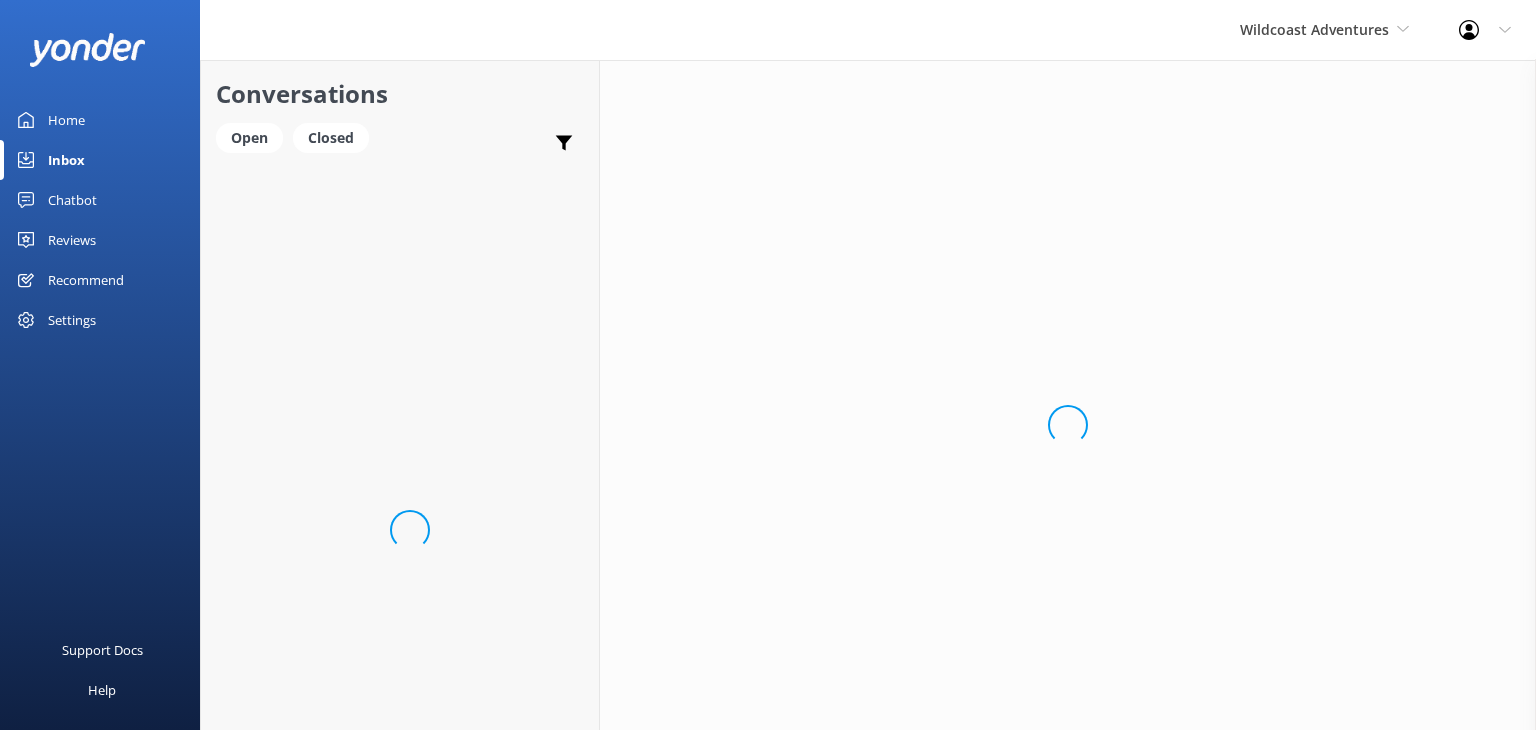 scroll, scrollTop: 0, scrollLeft: 0, axis: both 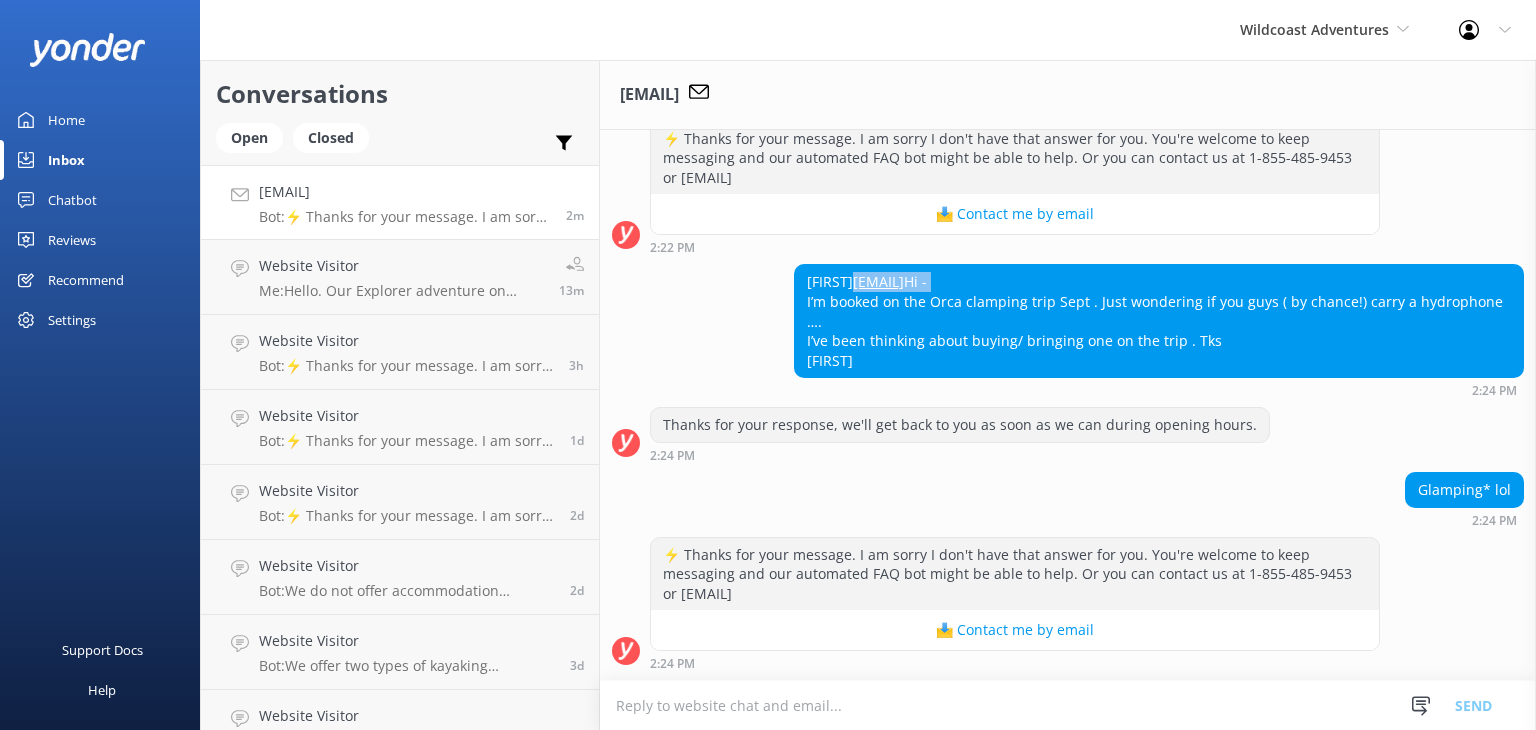 drag, startPoint x: 972, startPoint y: 293, endPoint x: 807, endPoint y: 281, distance: 165.43579 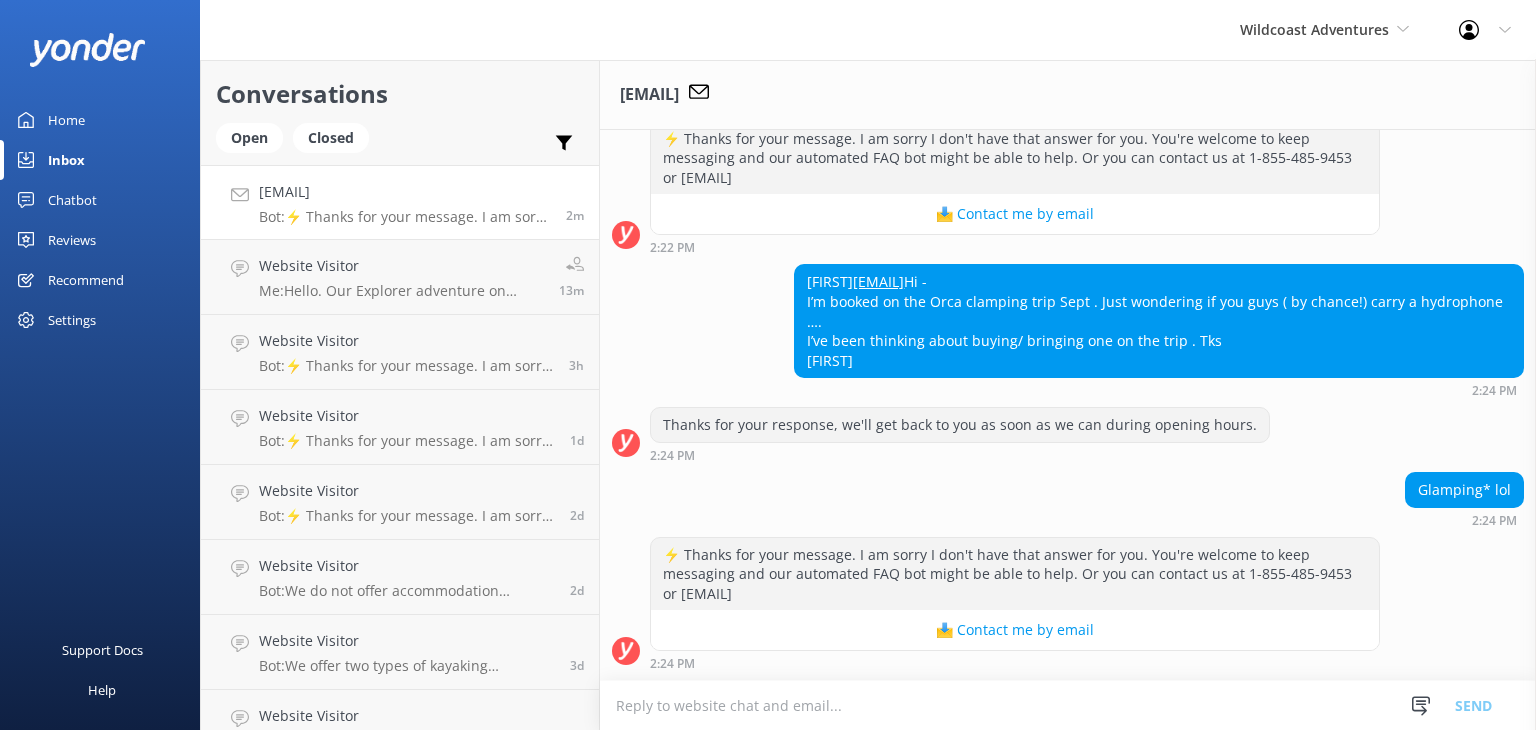 click on "Submitted:
Heather
H.dale64@gmail.com
Hi -
I’m booked on the Orca clamping trip Sept . Just wondering if you guys ( by chance!) carry a hydrophone ….
I’ve been thinking about buying/ bringing one on the trip . Tks
Heather" at bounding box center [1159, 321] 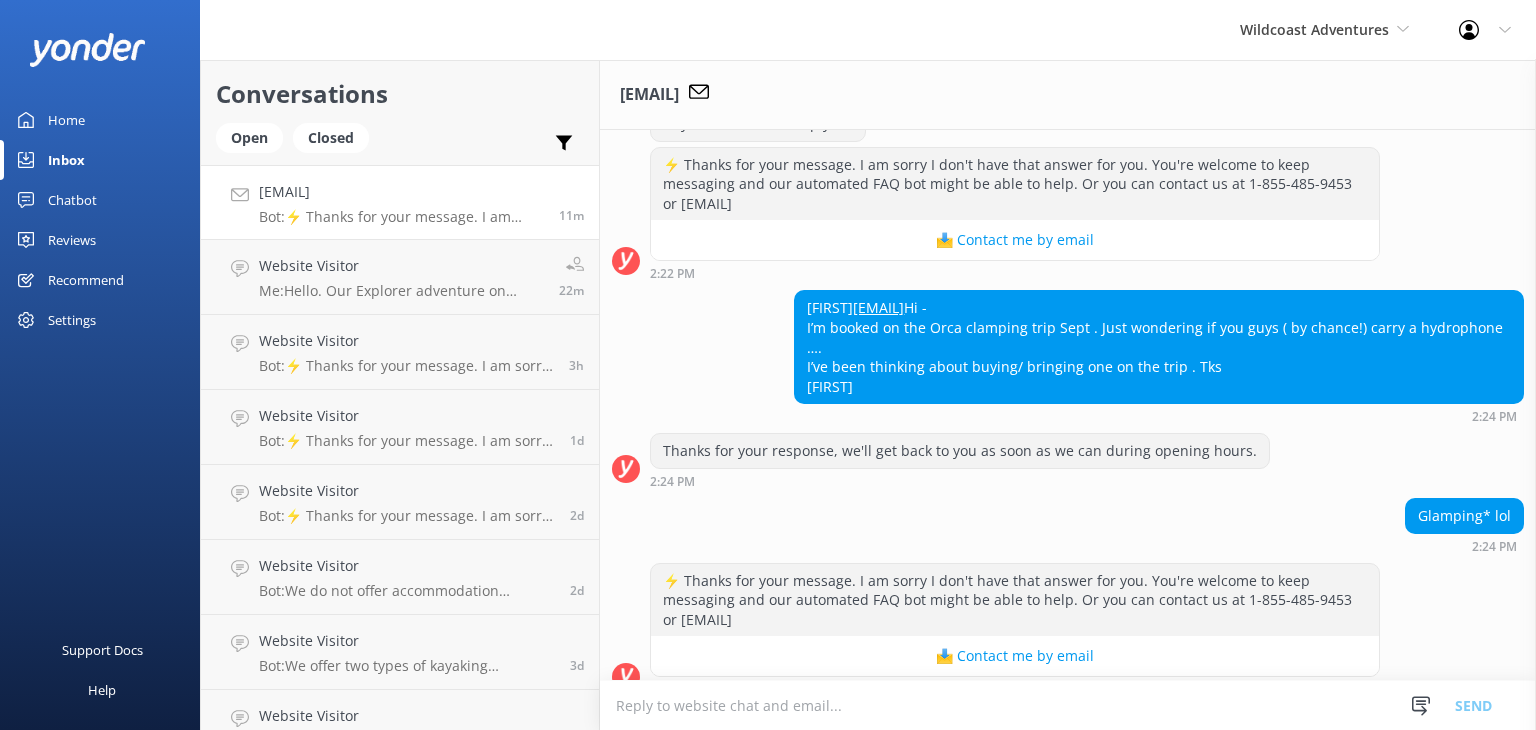 scroll, scrollTop: 204, scrollLeft: 0, axis: vertical 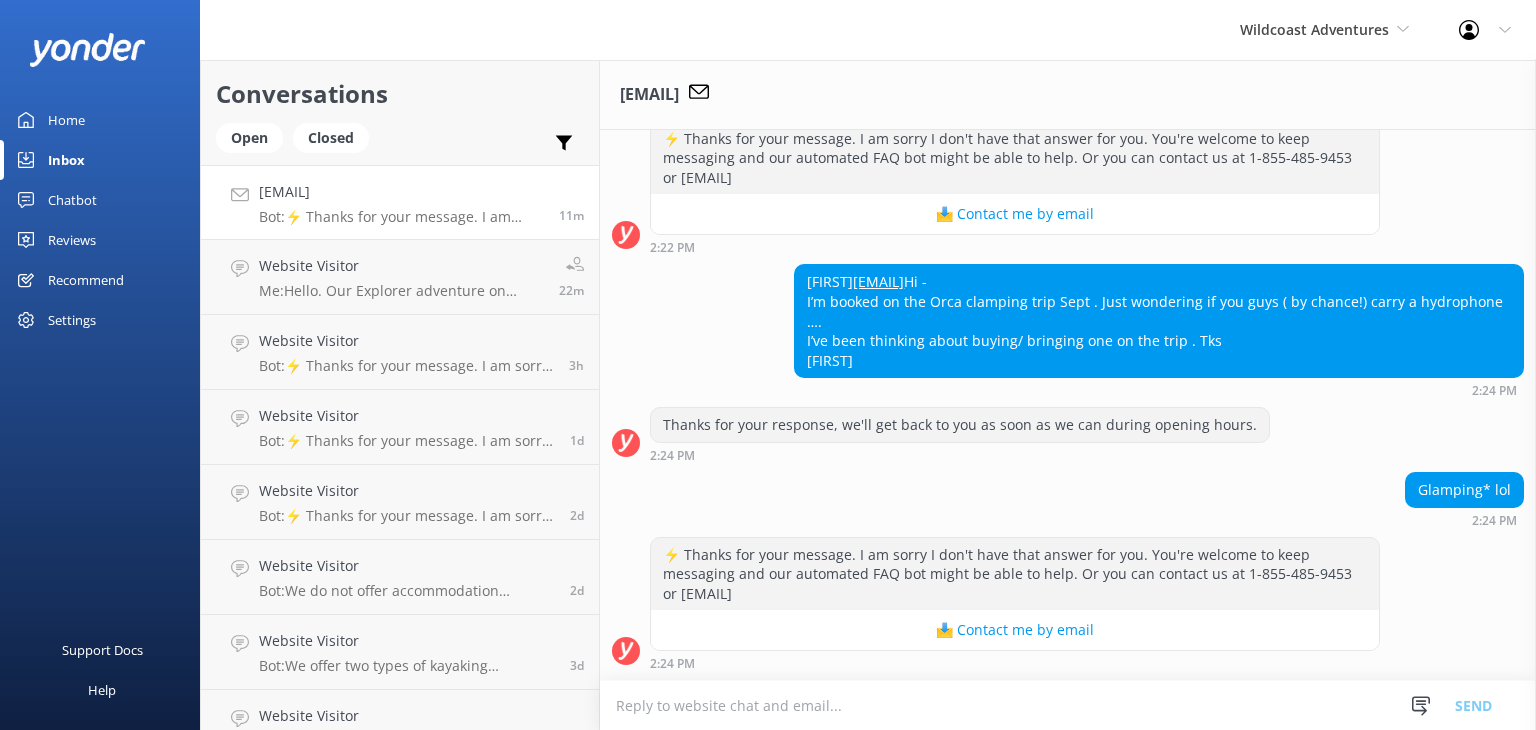 click on "Thanks for your response, we'll get back to you as soon as we can during opening hours. 2:24 PM" at bounding box center (1068, 434) 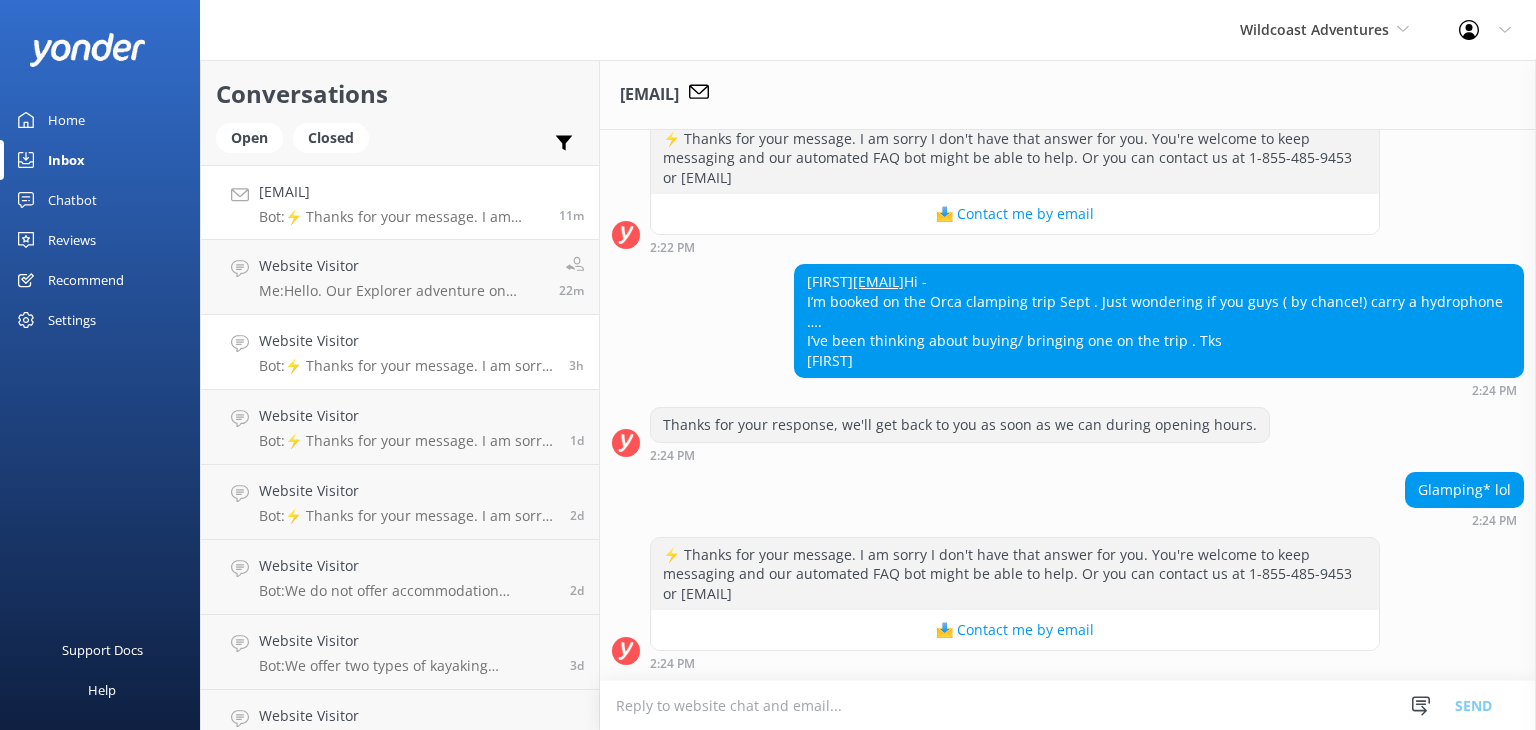 click on "Website Visitor" at bounding box center (406, 341) 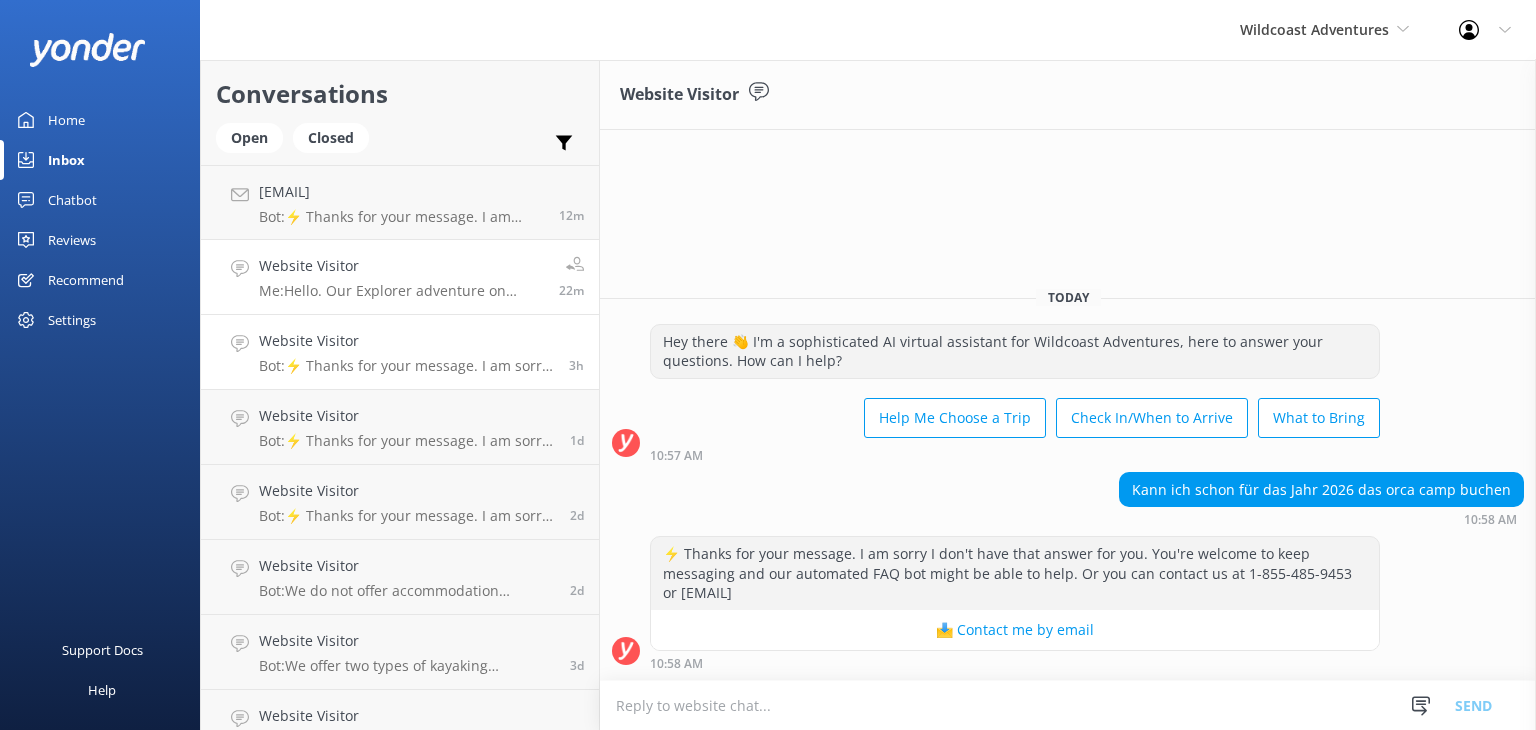 click on "Website Visitor" at bounding box center (401, 266) 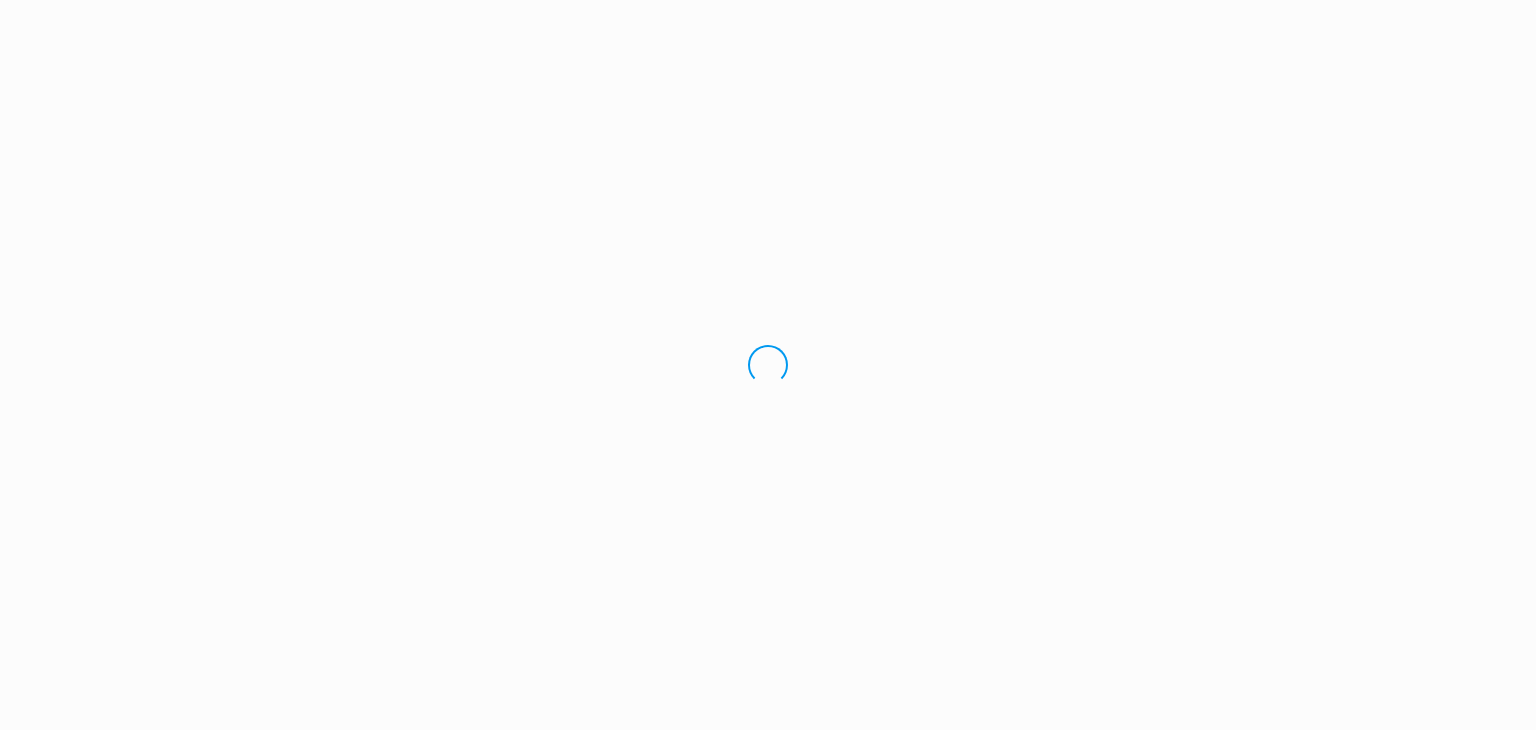 scroll, scrollTop: 0, scrollLeft: 0, axis: both 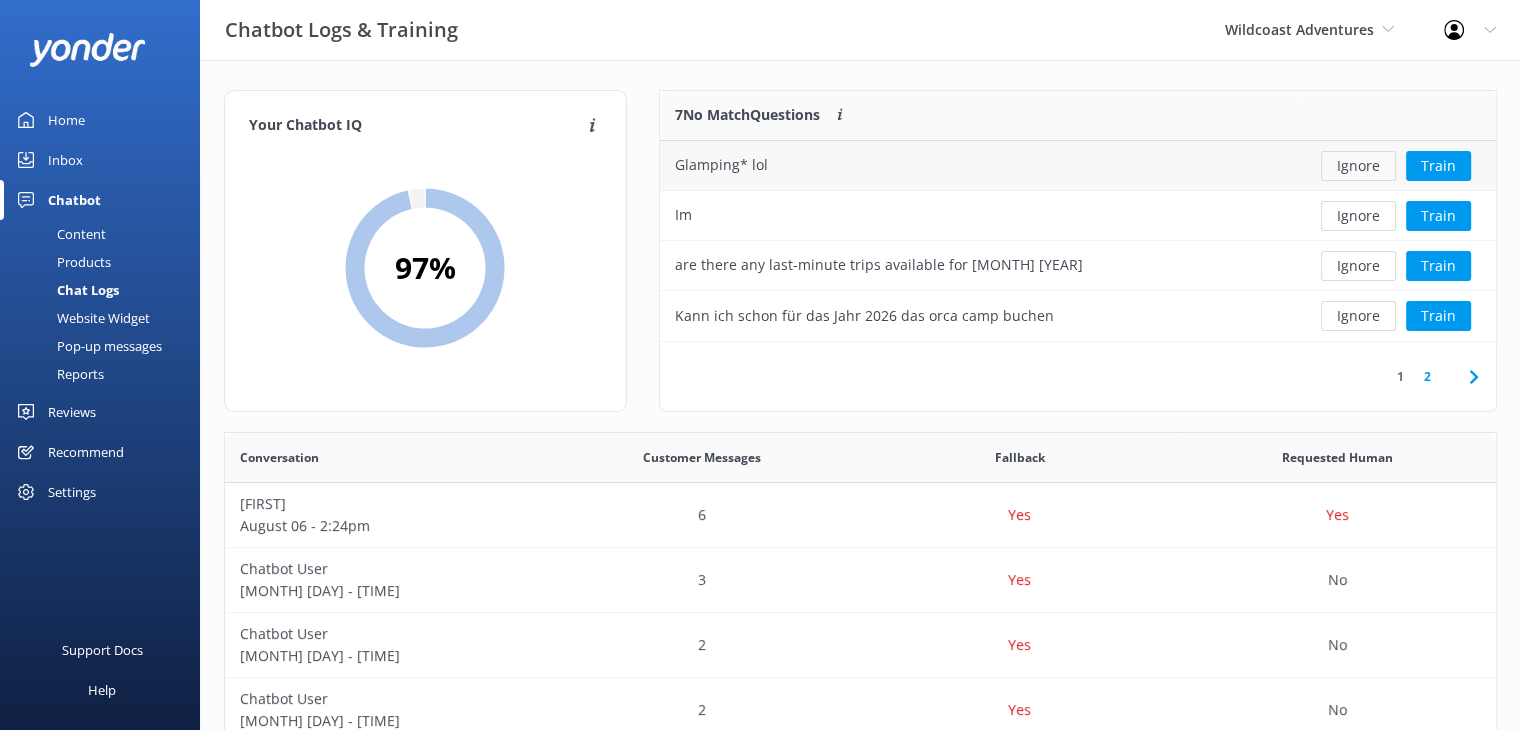 click on "Ignore" at bounding box center (1358, 166) 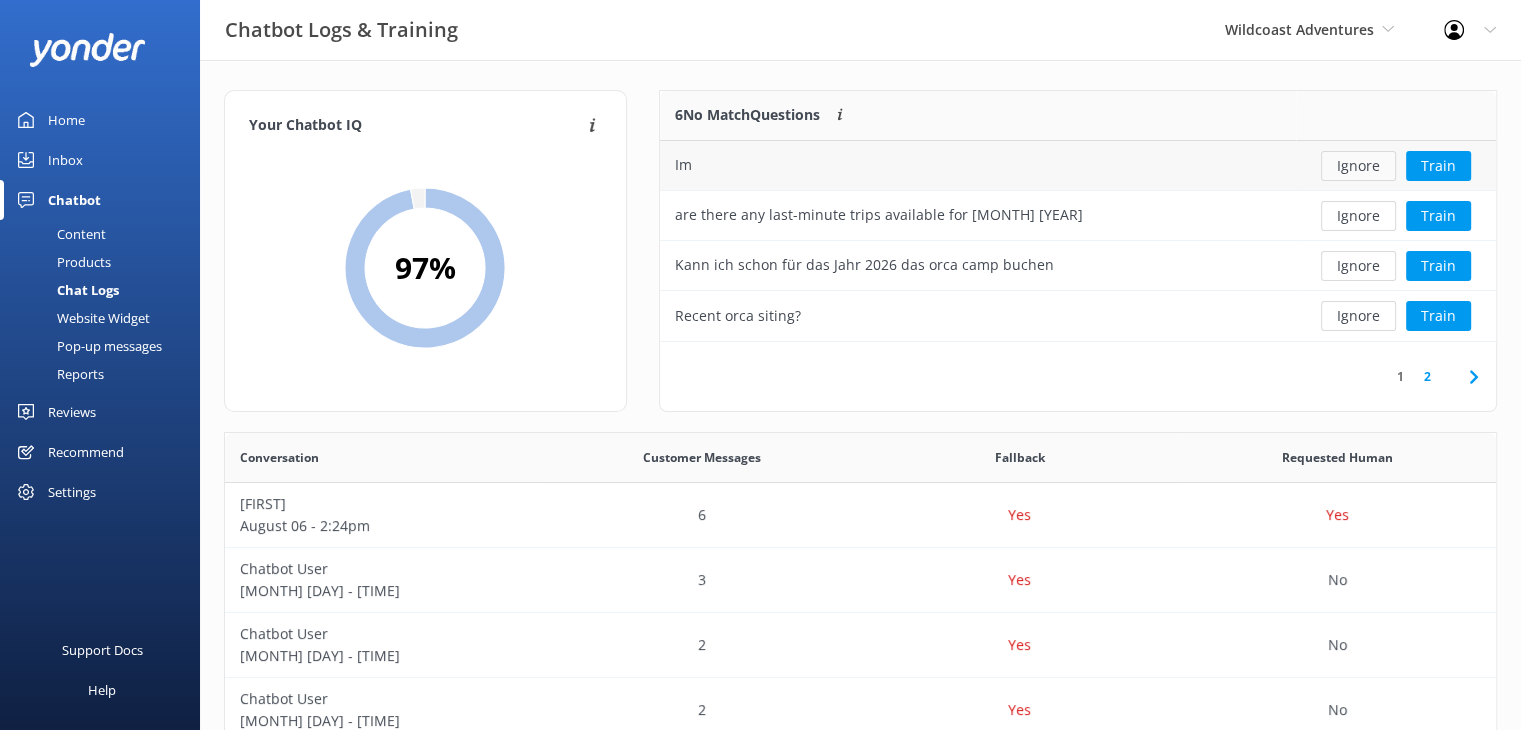 click on "Ignore" at bounding box center [1358, 166] 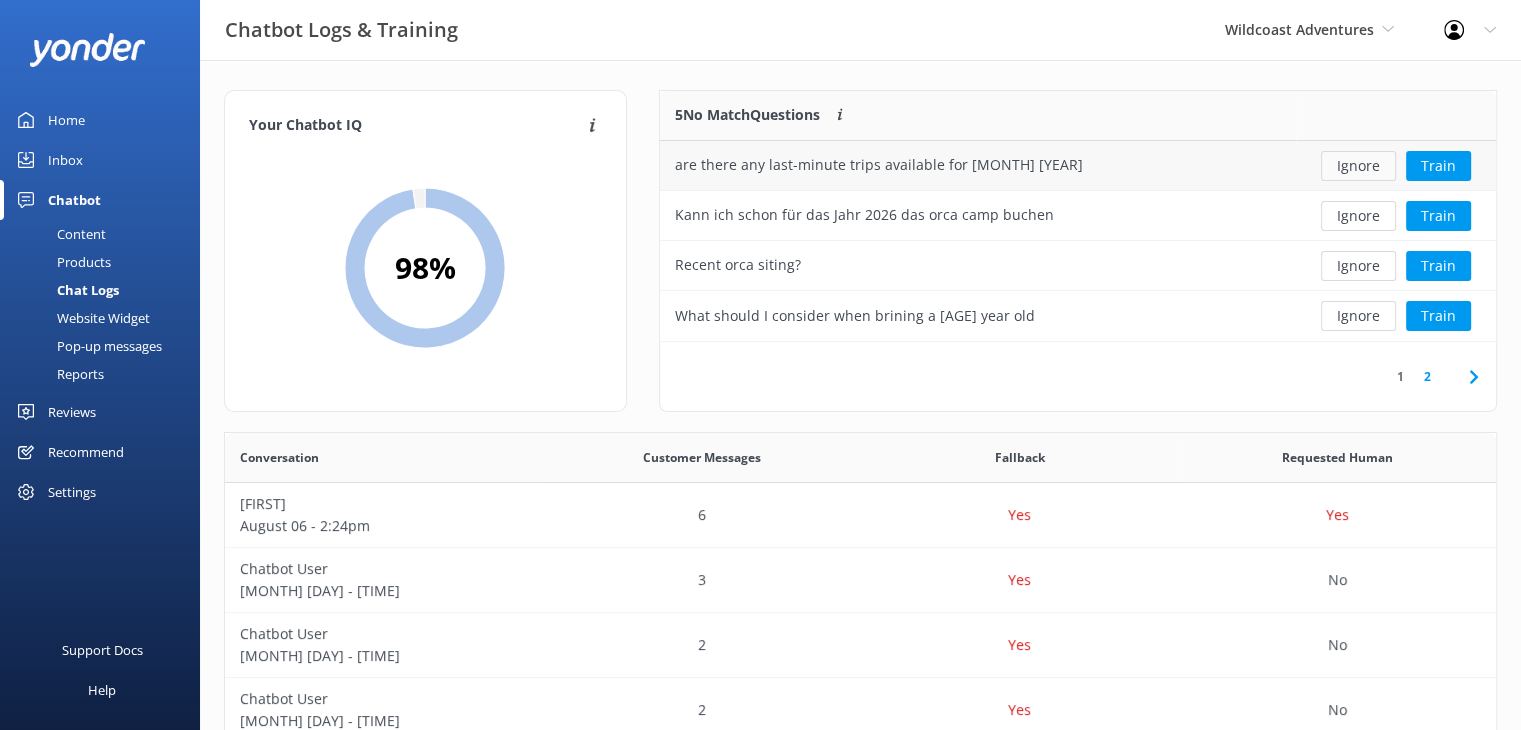 click on "Ignore" at bounding box center (1358, 166) 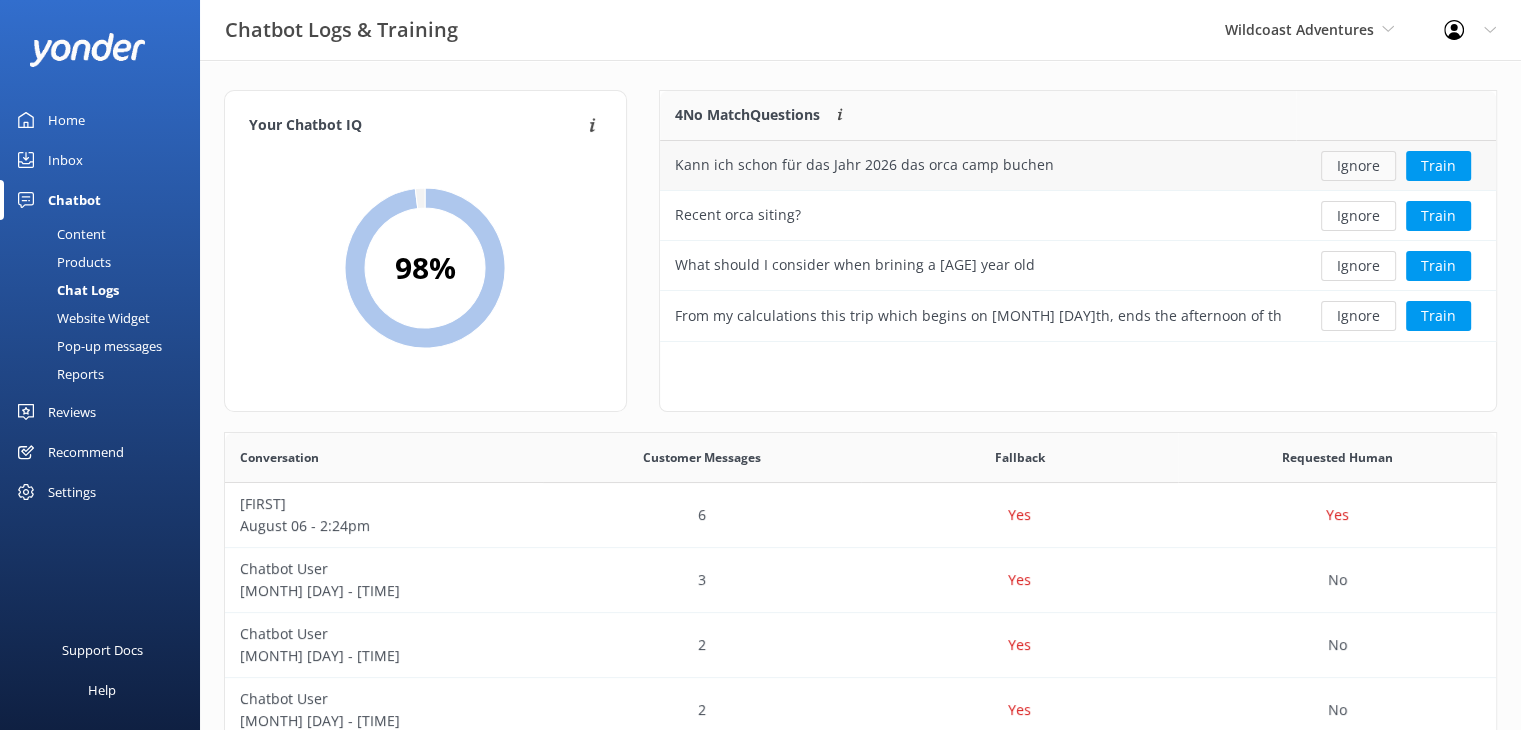 click on "Ignore" at bounding box center (1358, 166) 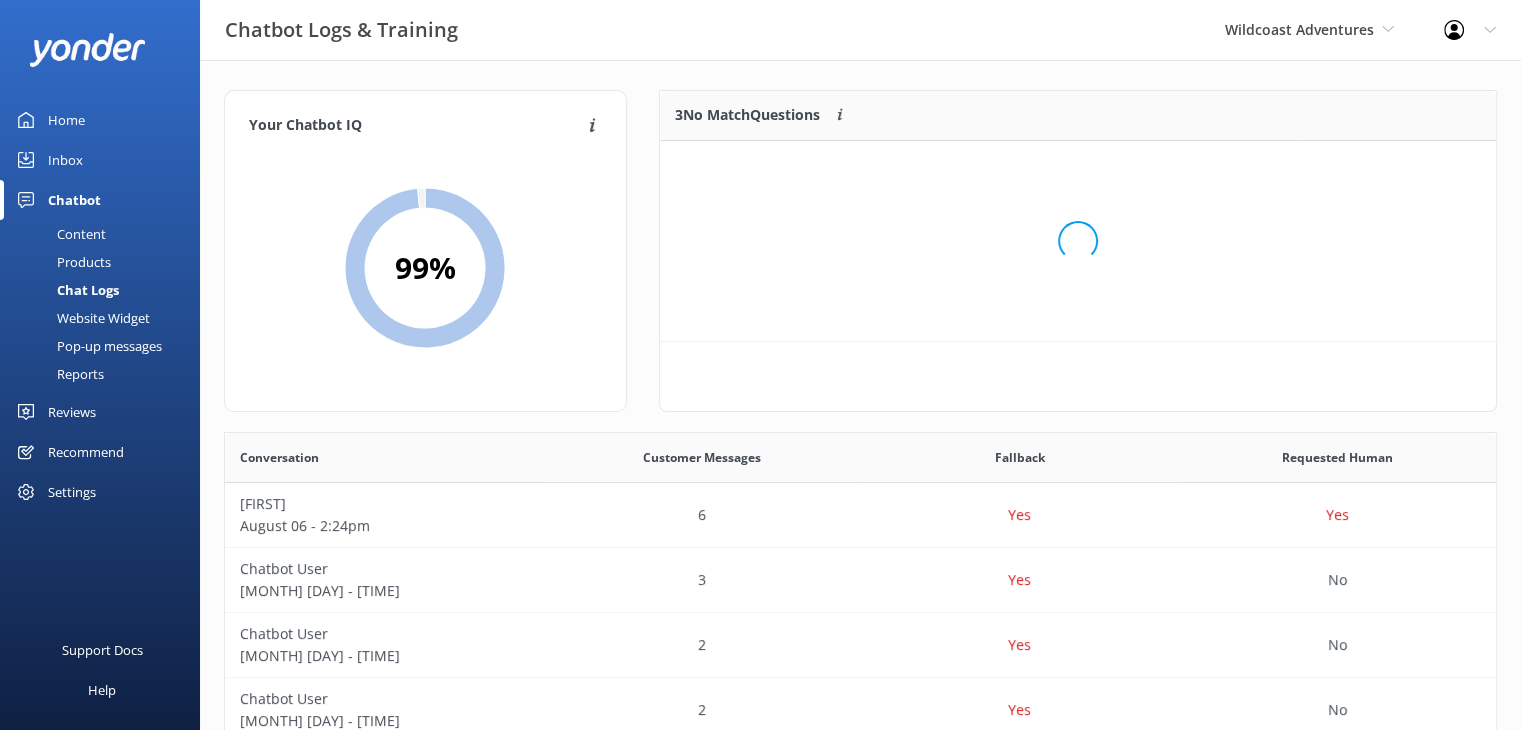 scroll, scrollTop: 185, scrollLeft: 821, axis: both 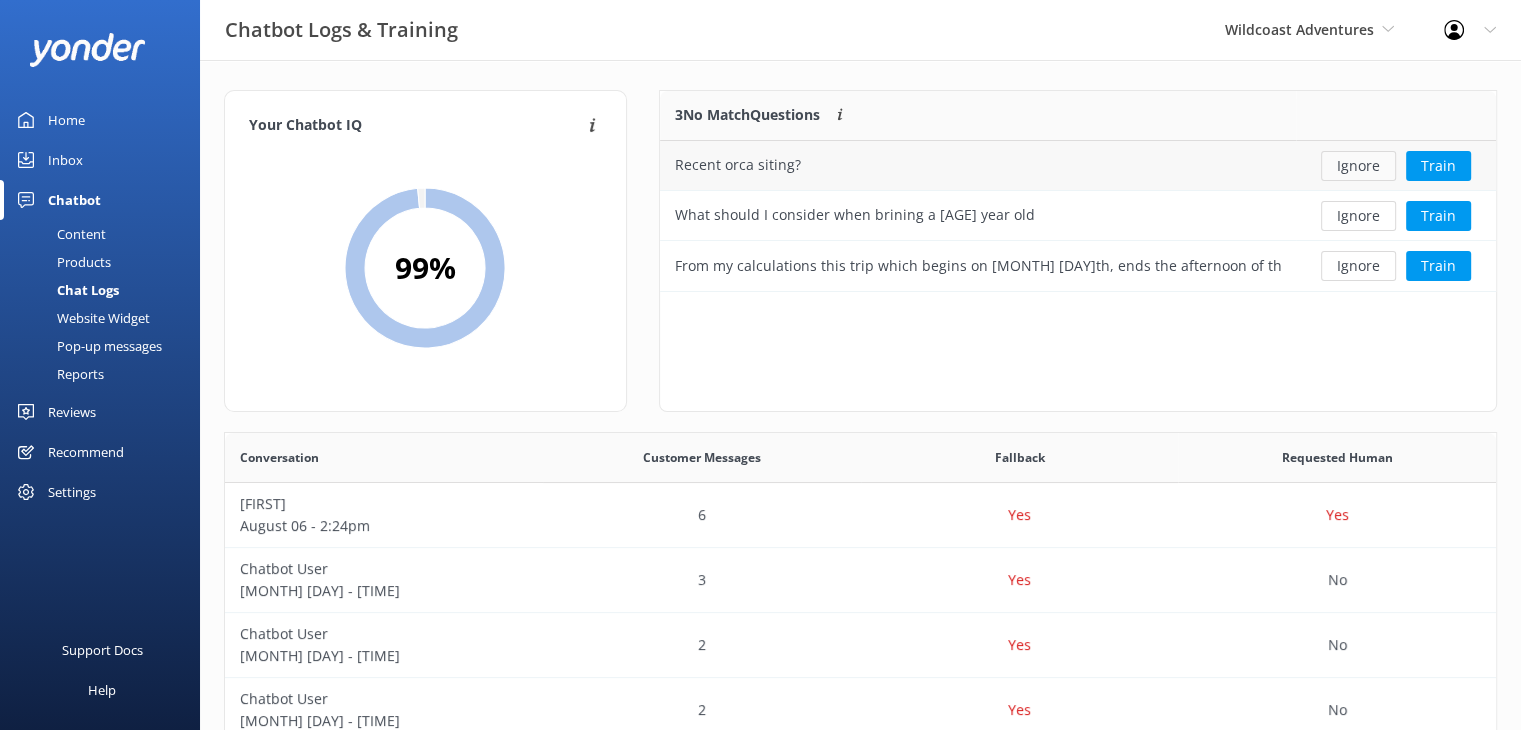 click on "Ignore" at bounding box center (1358, 166) 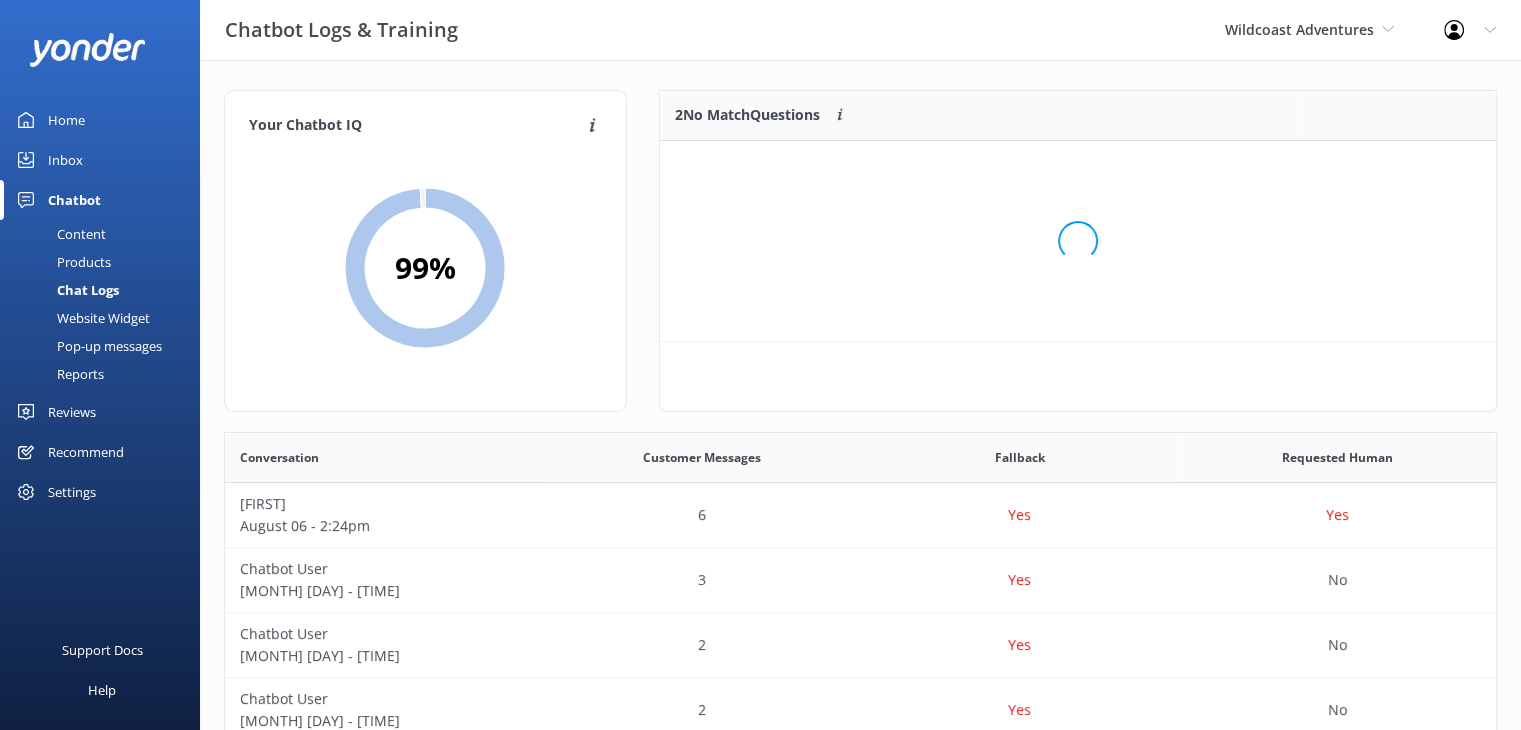 scroll, scrollTop: 16, scrollLeft: 16, axis: both 